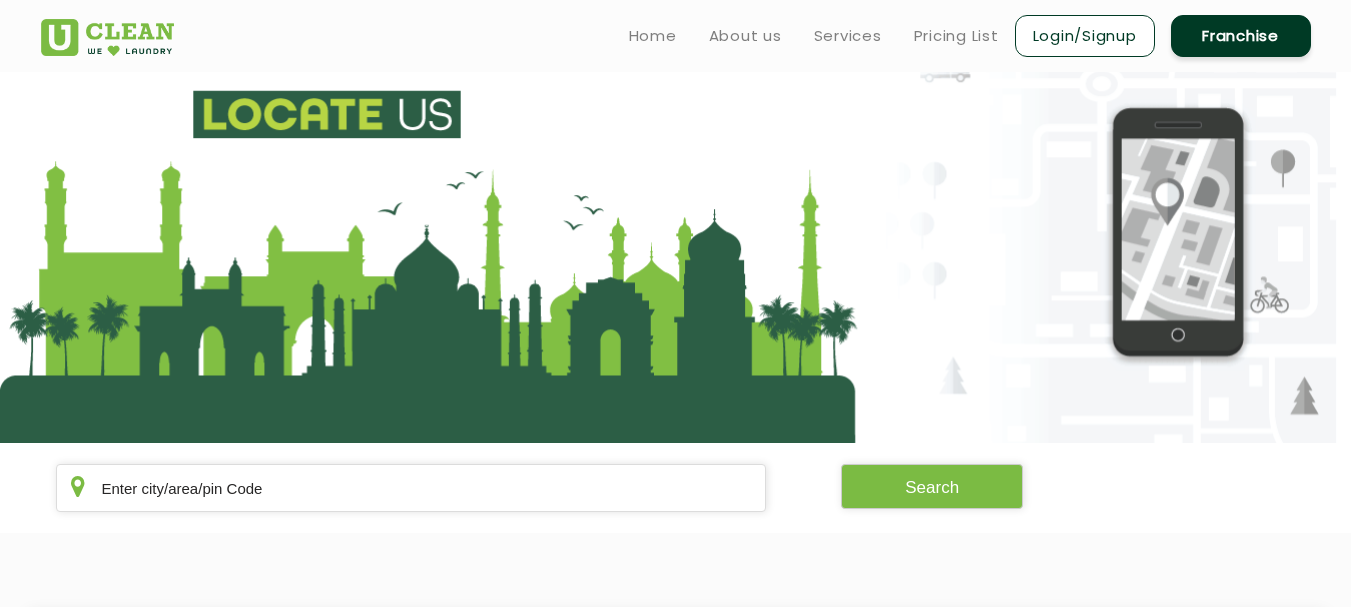 scroll, scrollTop: 0, scrollLeft: 0, axis: both 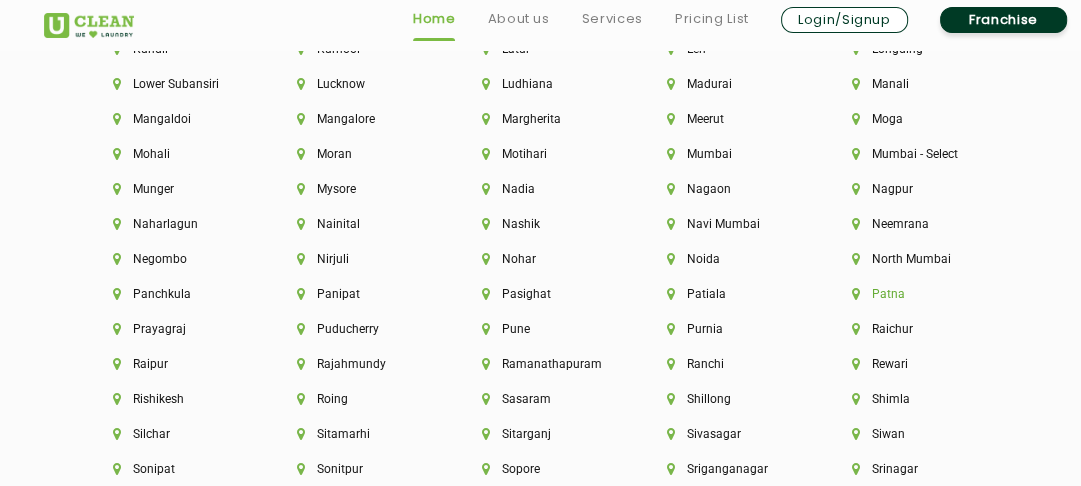 click on "Patna" 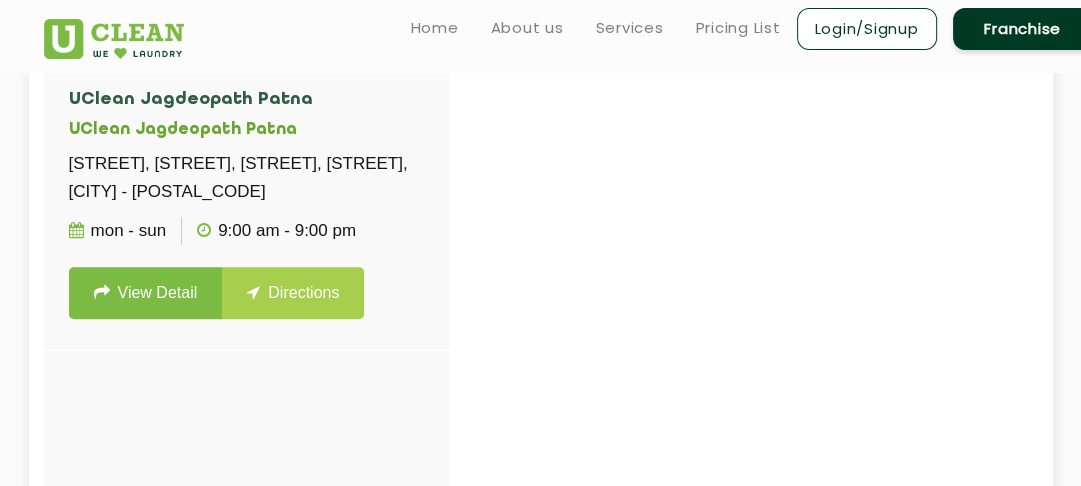 scroll, scrollTop: 485, scrollLeft: 0, axis: vertical 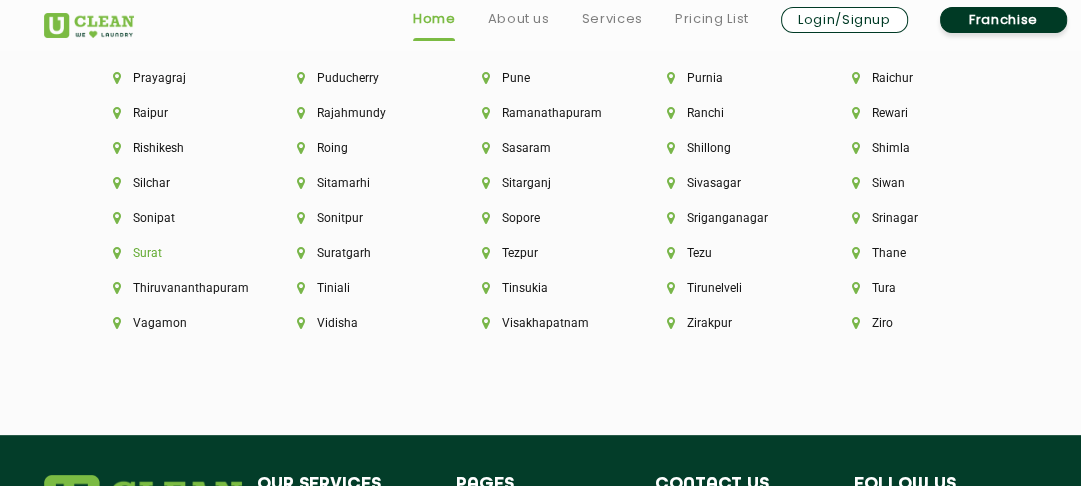 click on "Surat" 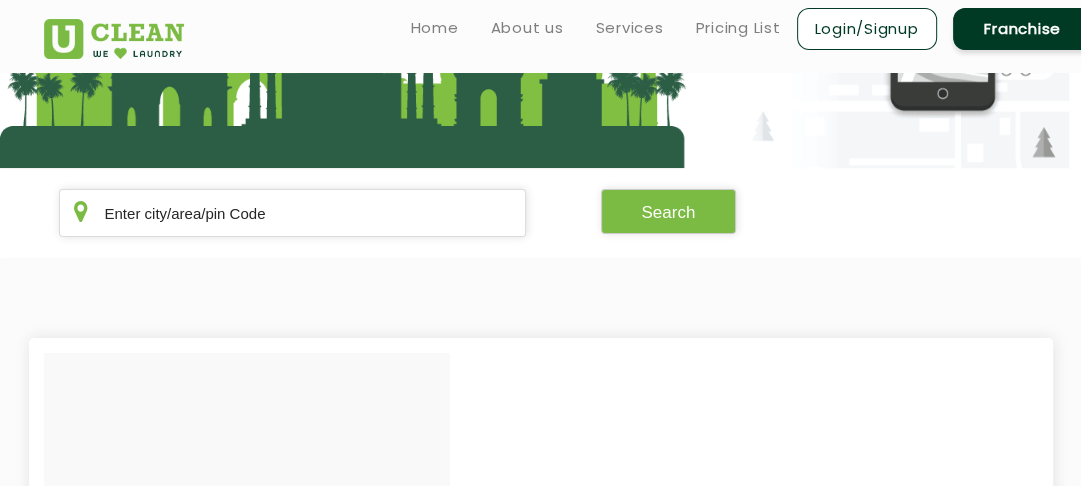 scroll, scrollTop: 0, scrollLeft: 0, axis: both 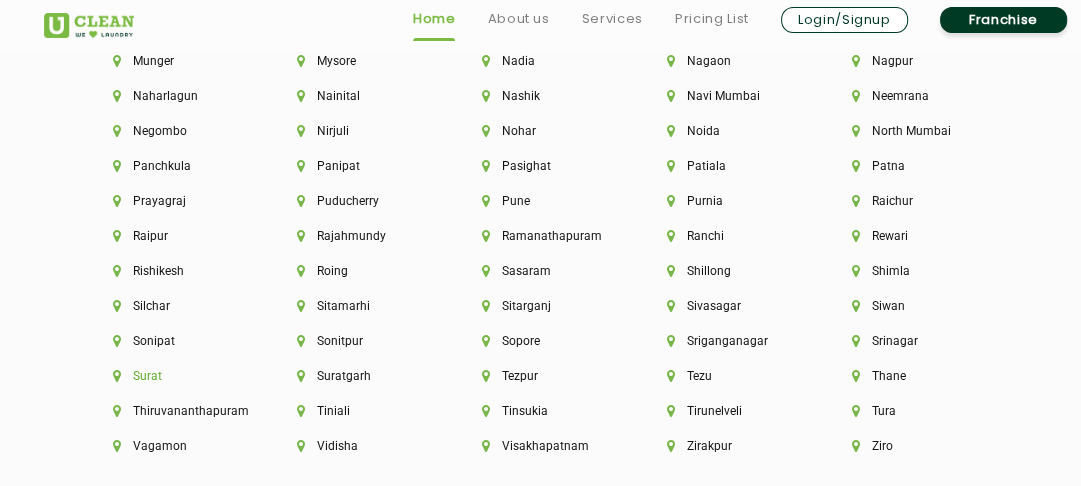 click on "Surat" 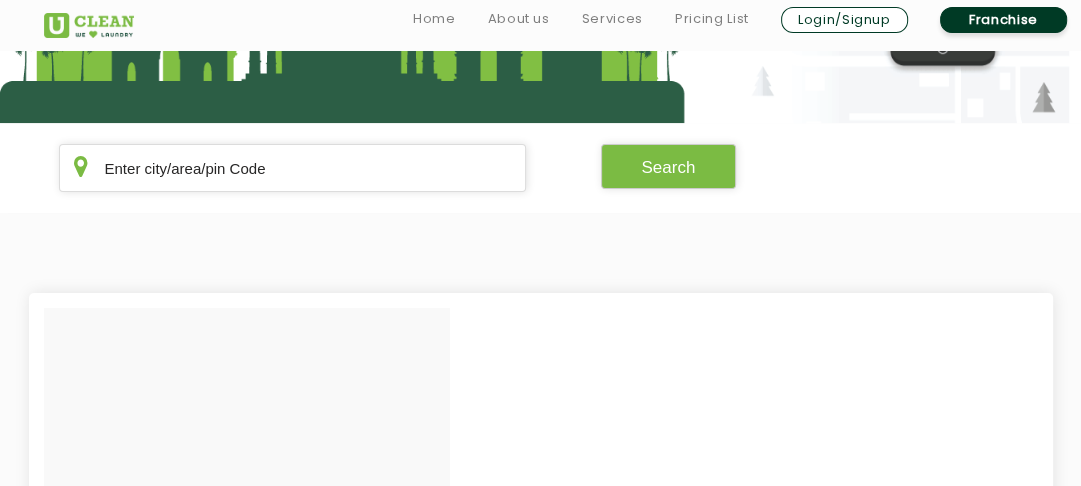 scroll, scrollTop: 252, scrollLeft: 0, axis: vertical 